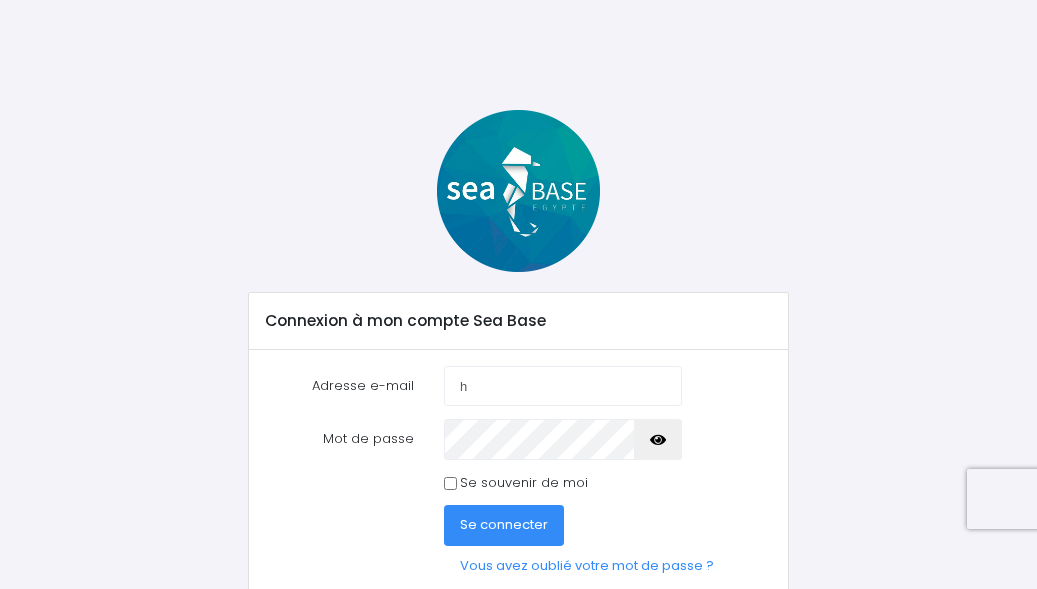 scroll, scrollTop: 0, scrollLeft: 0, axis: both 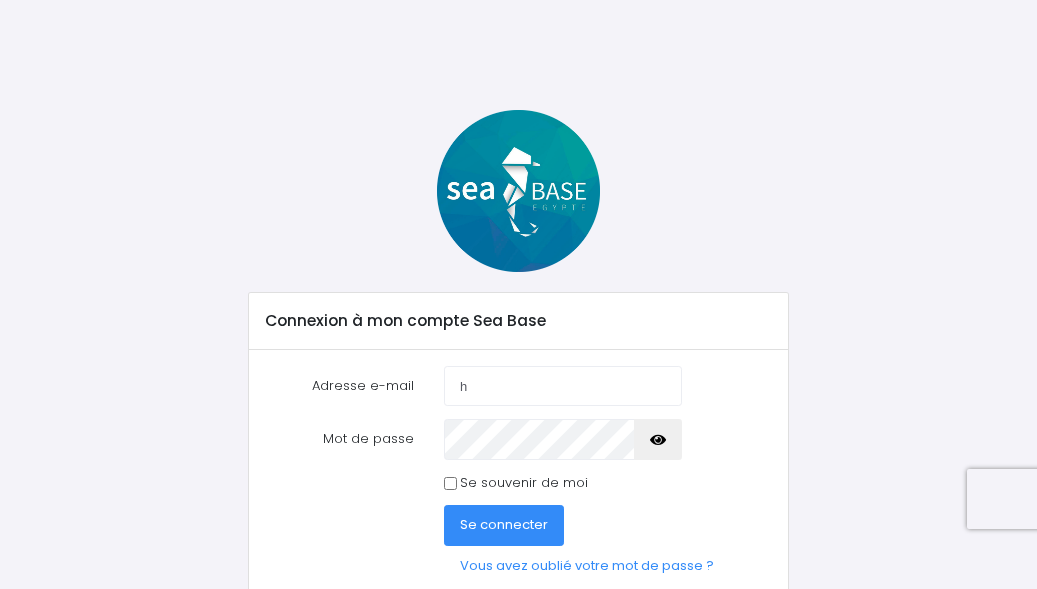 type on "[EMAIL]" 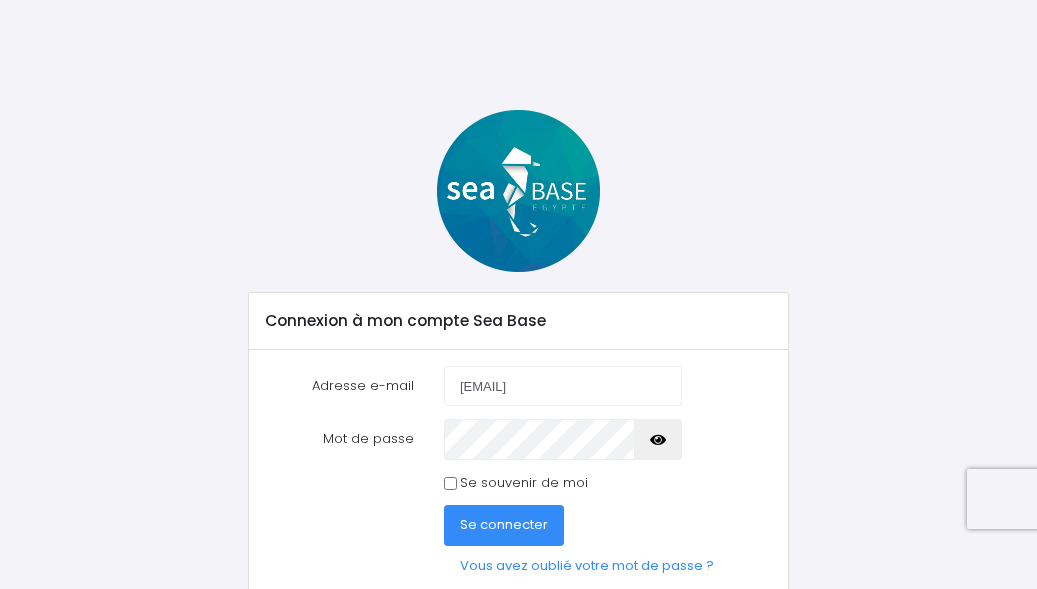click on "Se connecter" at bounding box center (504, 524) 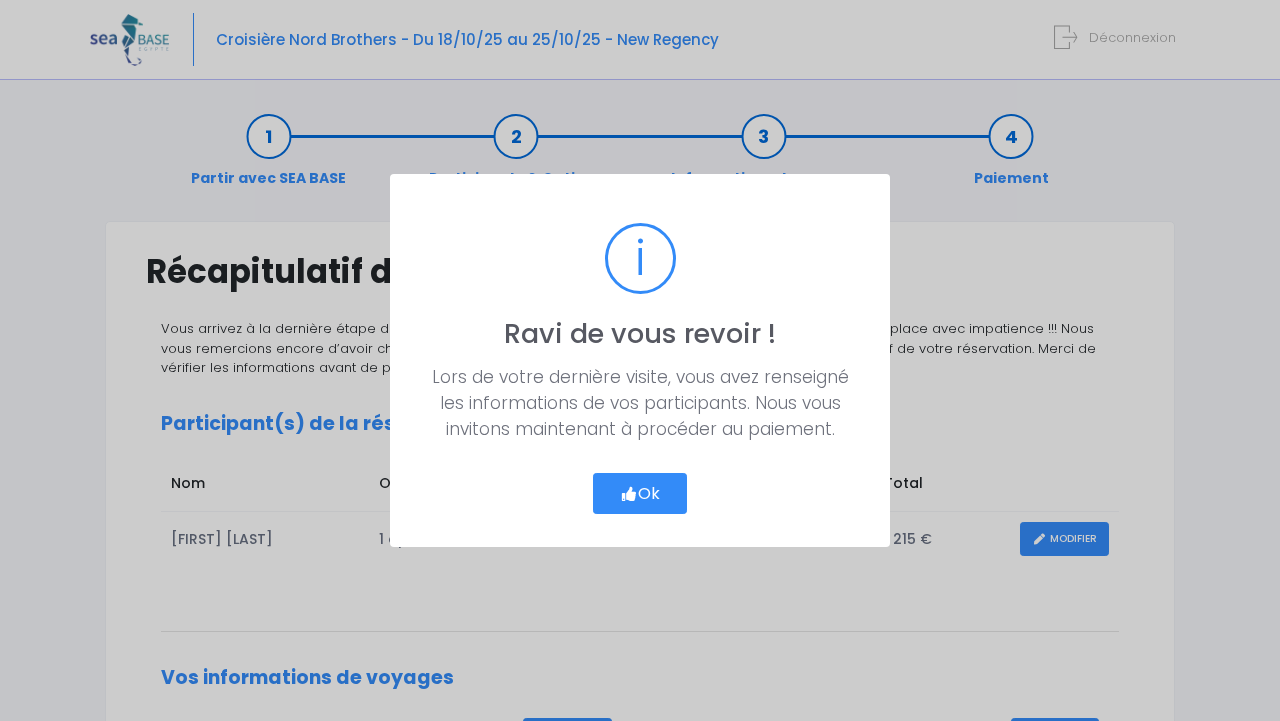 scroll, scrollTop: 0, scrollLeft: 0, axis: both 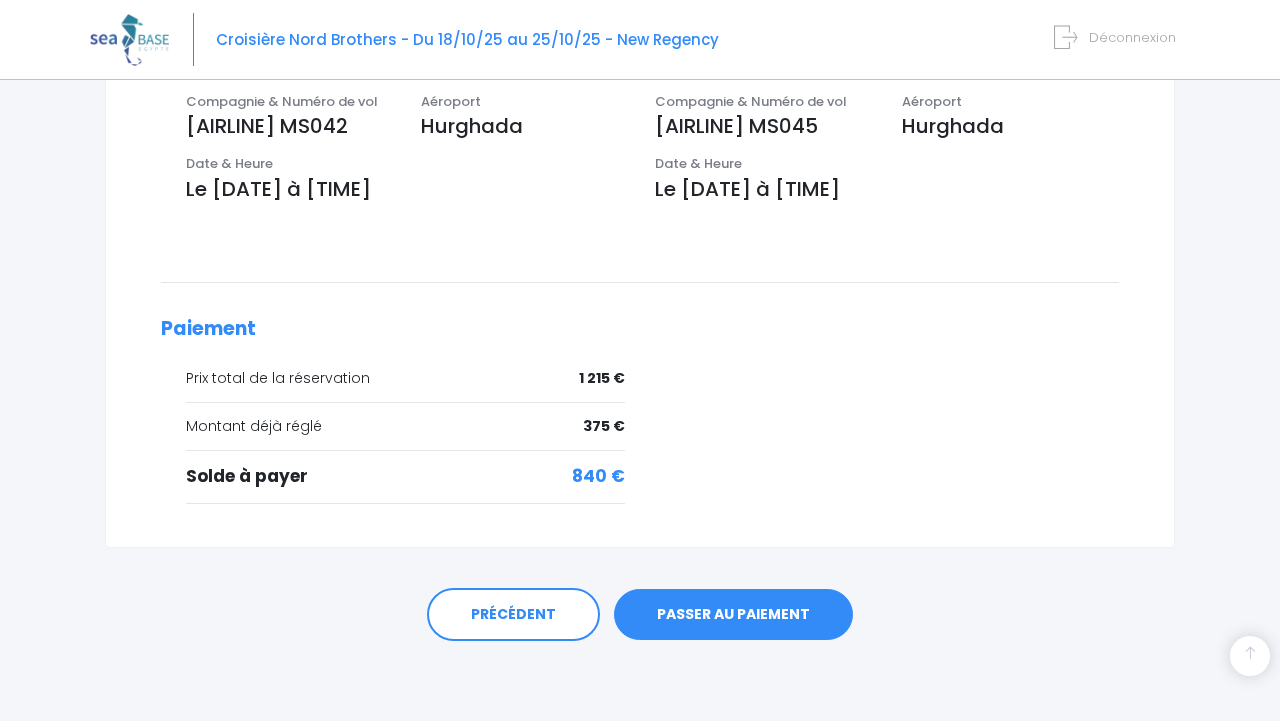 click on "PASSER AU PAIEMENT" at bounding box center [733, 615] 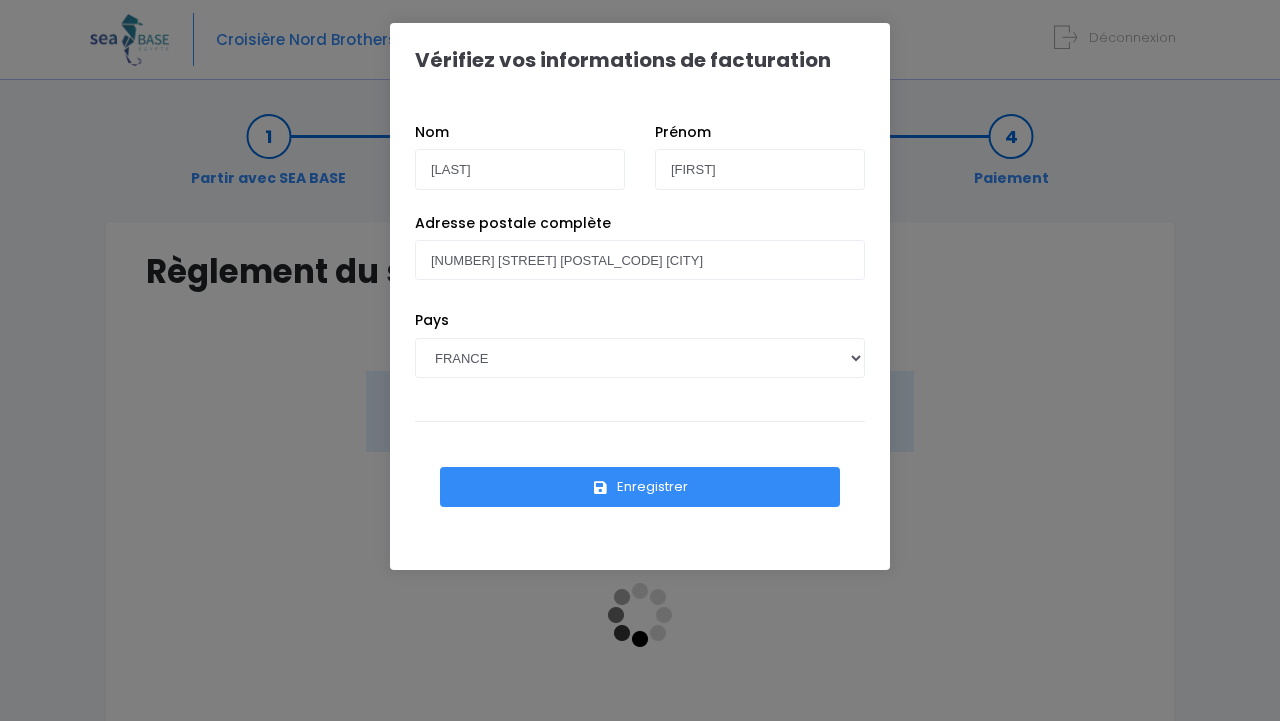 scroll, scrollTop: 0, scrollLeft: 0, axis: both 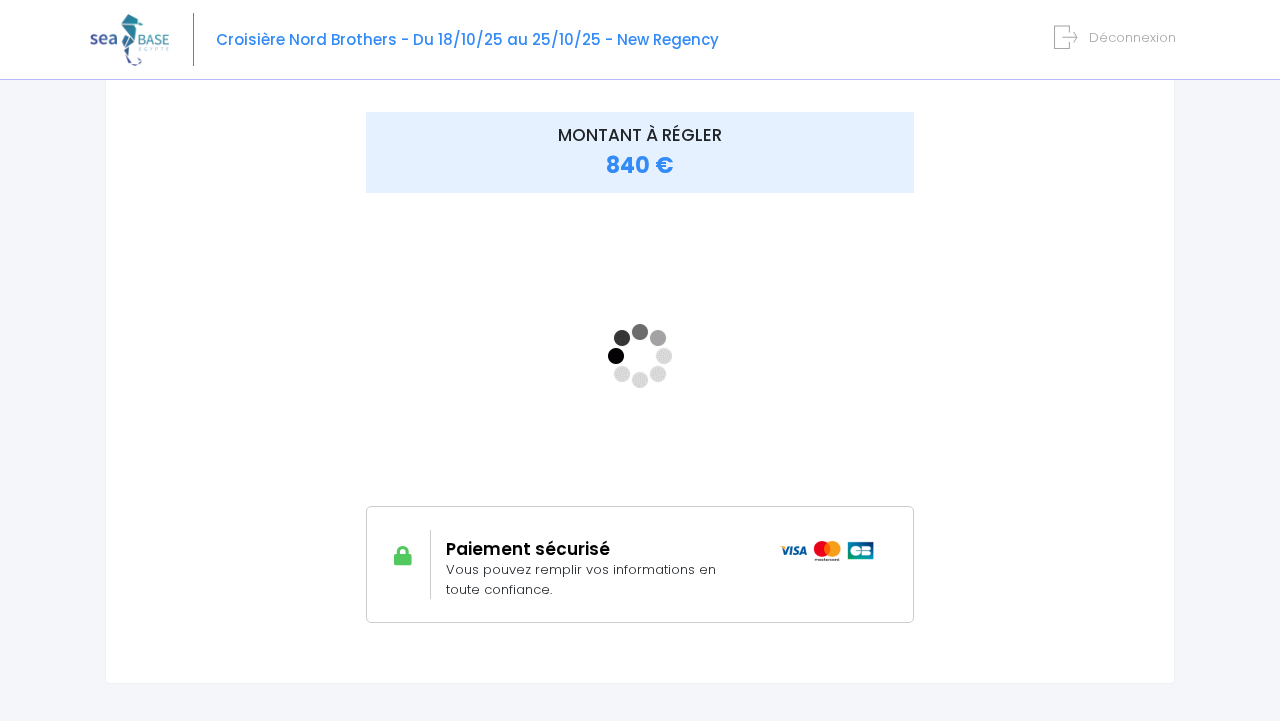 click at bounding box center (402, 556) 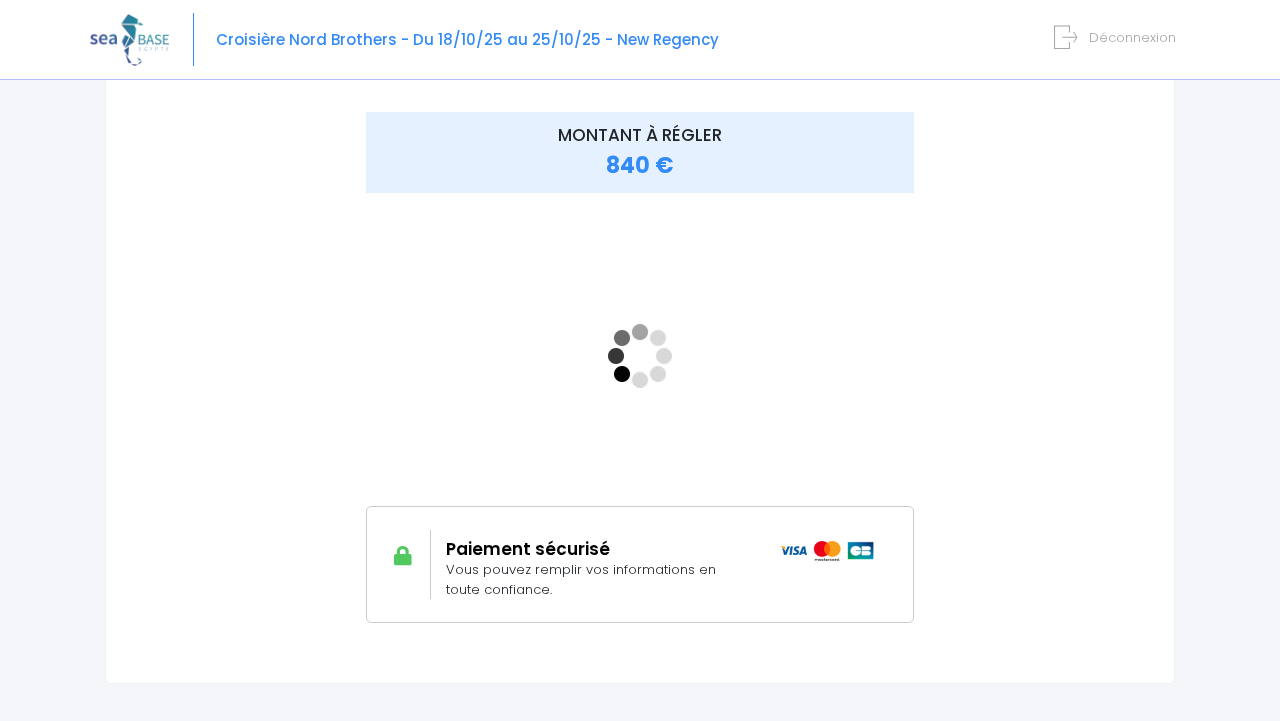 click at bounding box center [827, 551] 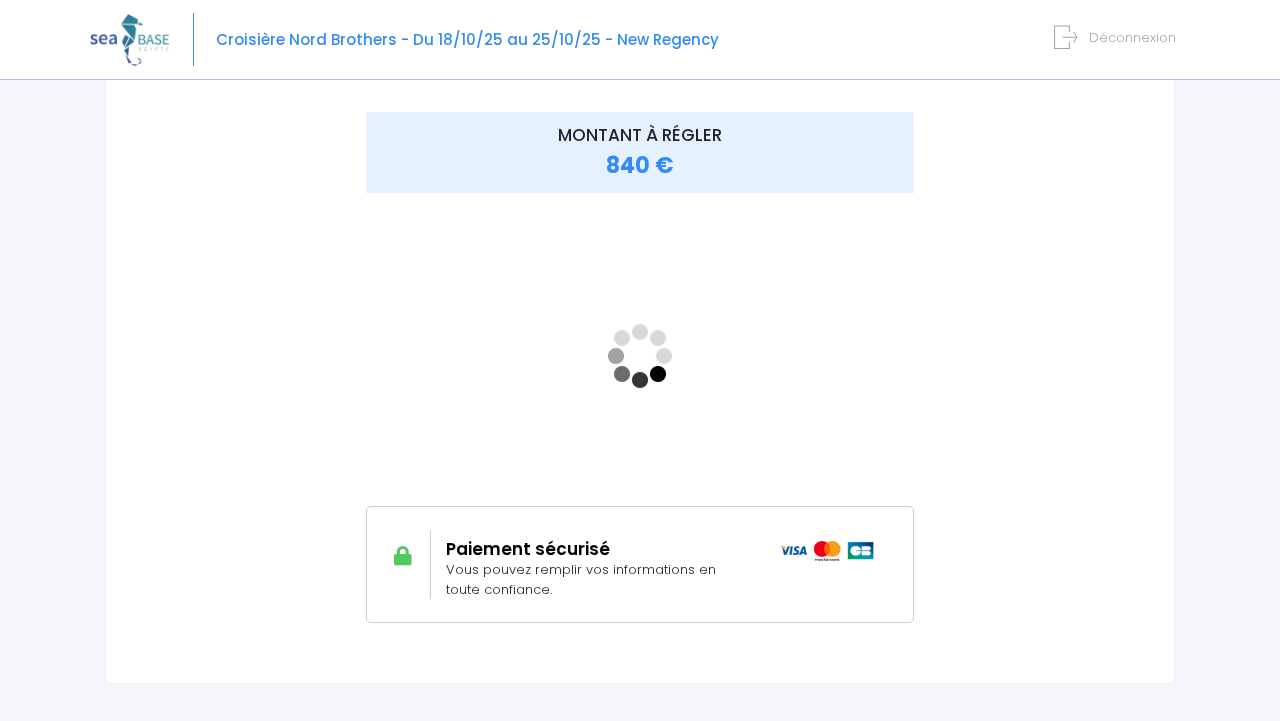 click at bounding box center [827, 551] 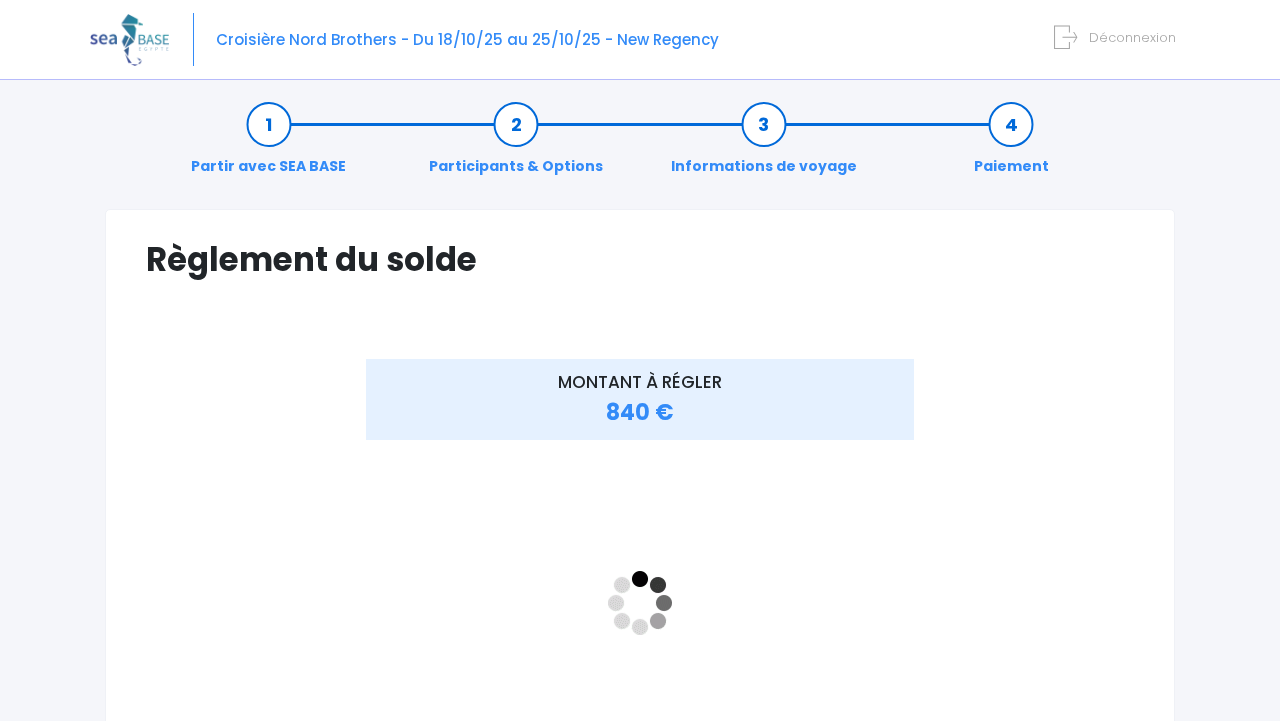 scroll, scrollTop: 0, scrollLeft: 0, axis: both 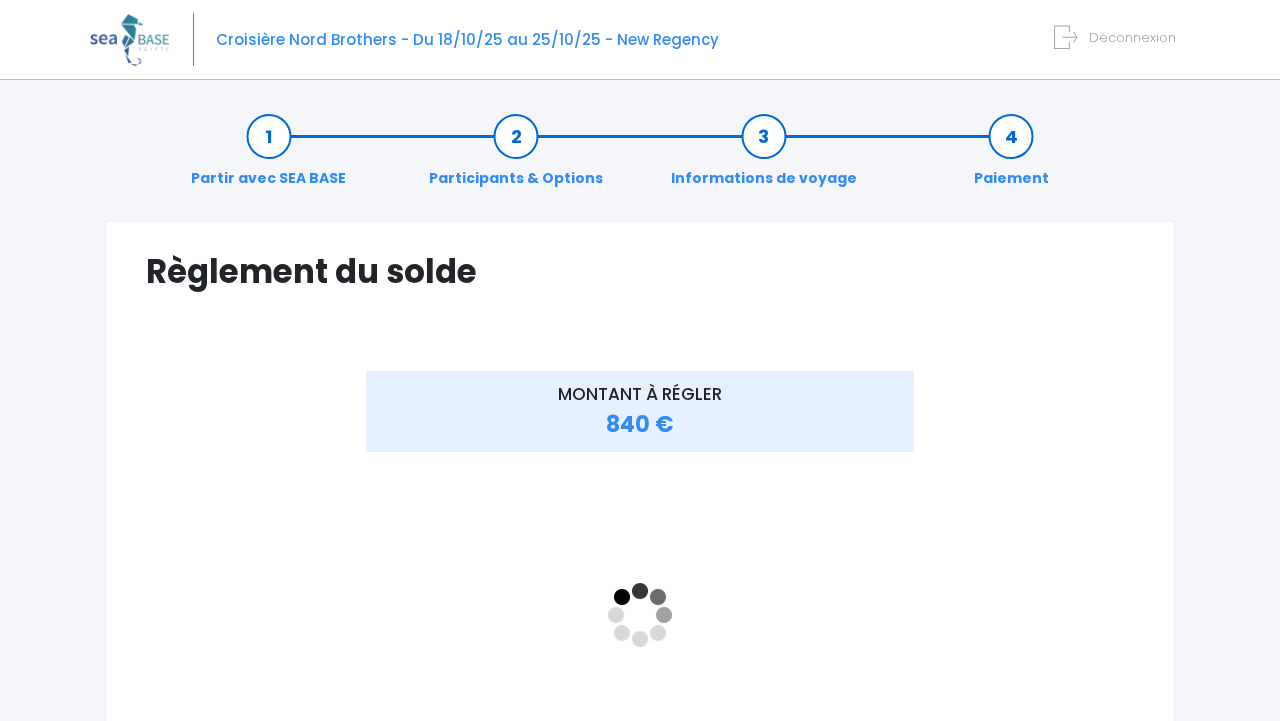 click on "840 €" at bounding box center [640, 424] 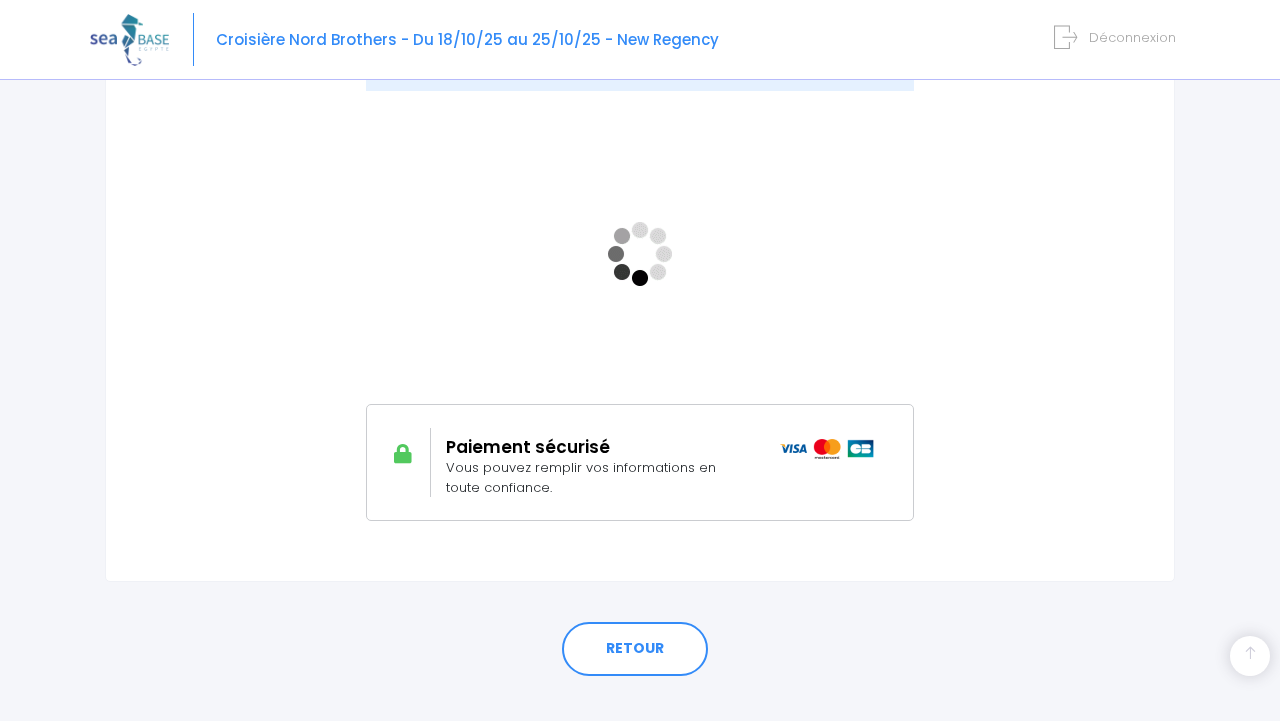scroll, scrollTop: 395, scrollLeft: 0, axis: vertical 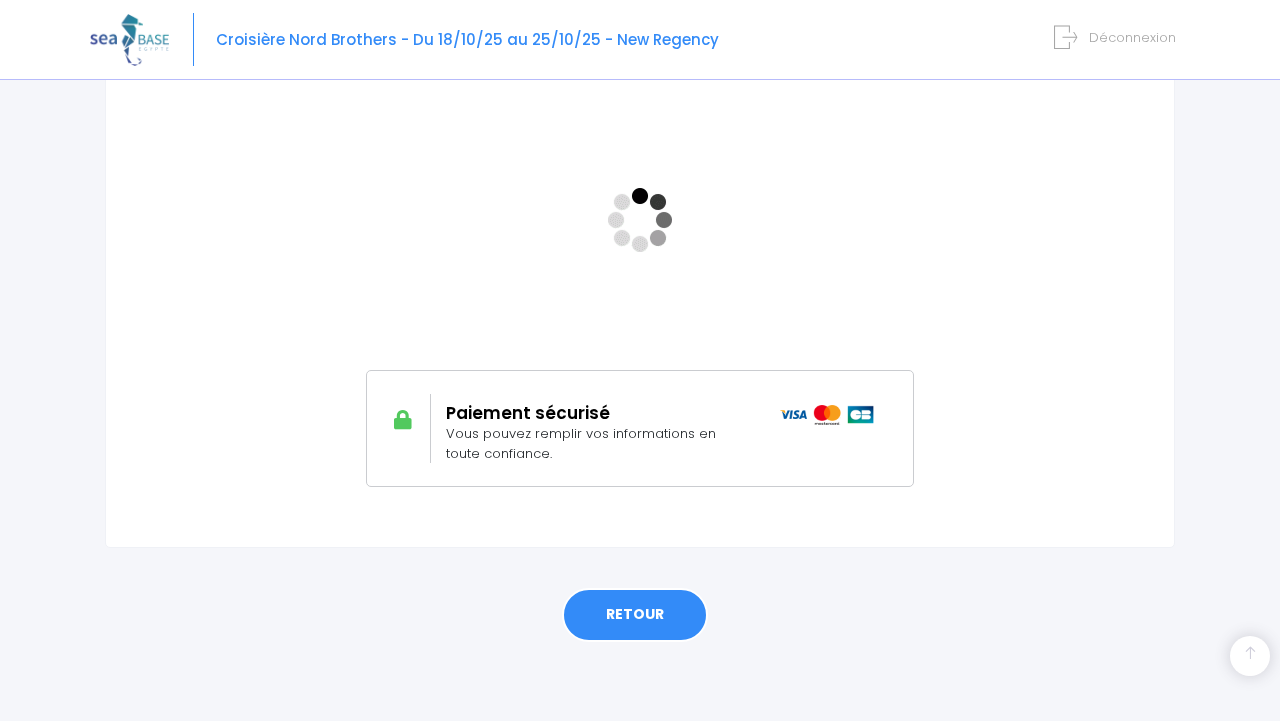 click on "RETOUR" at bounding box center [635, 615] 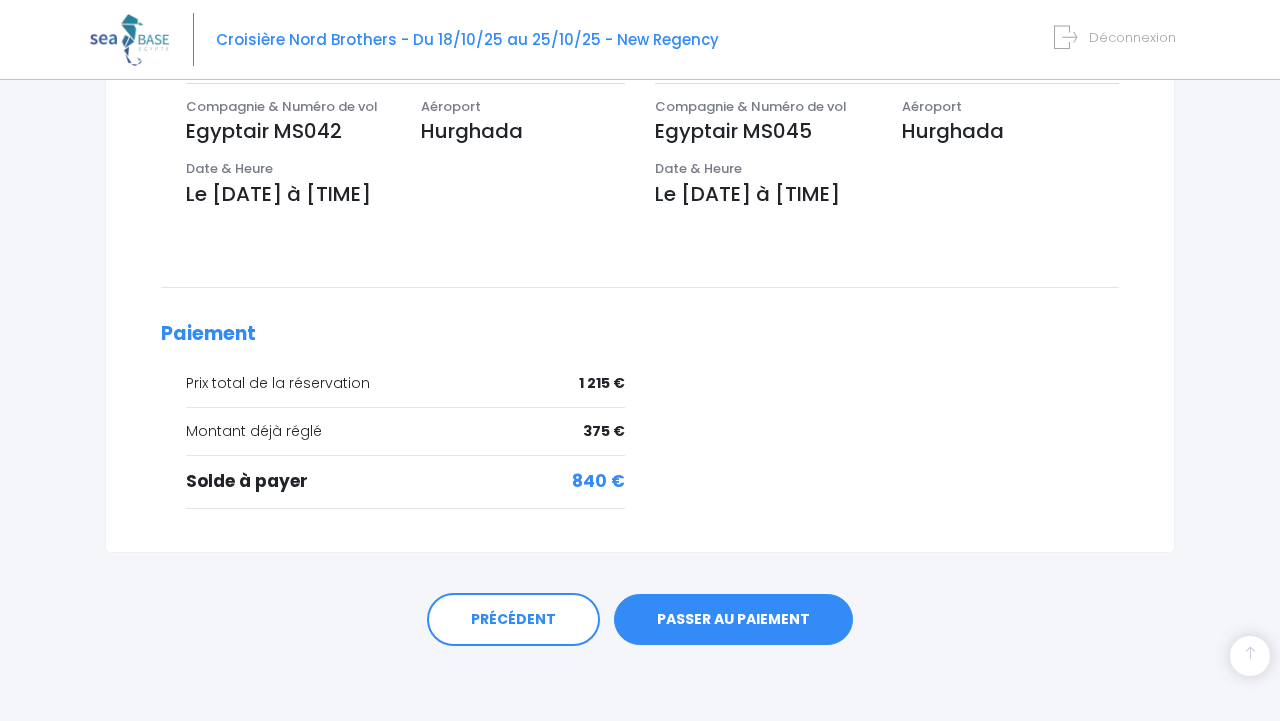 scroll, scrollTop: 685, scrollLeft: 0, axis: vertical 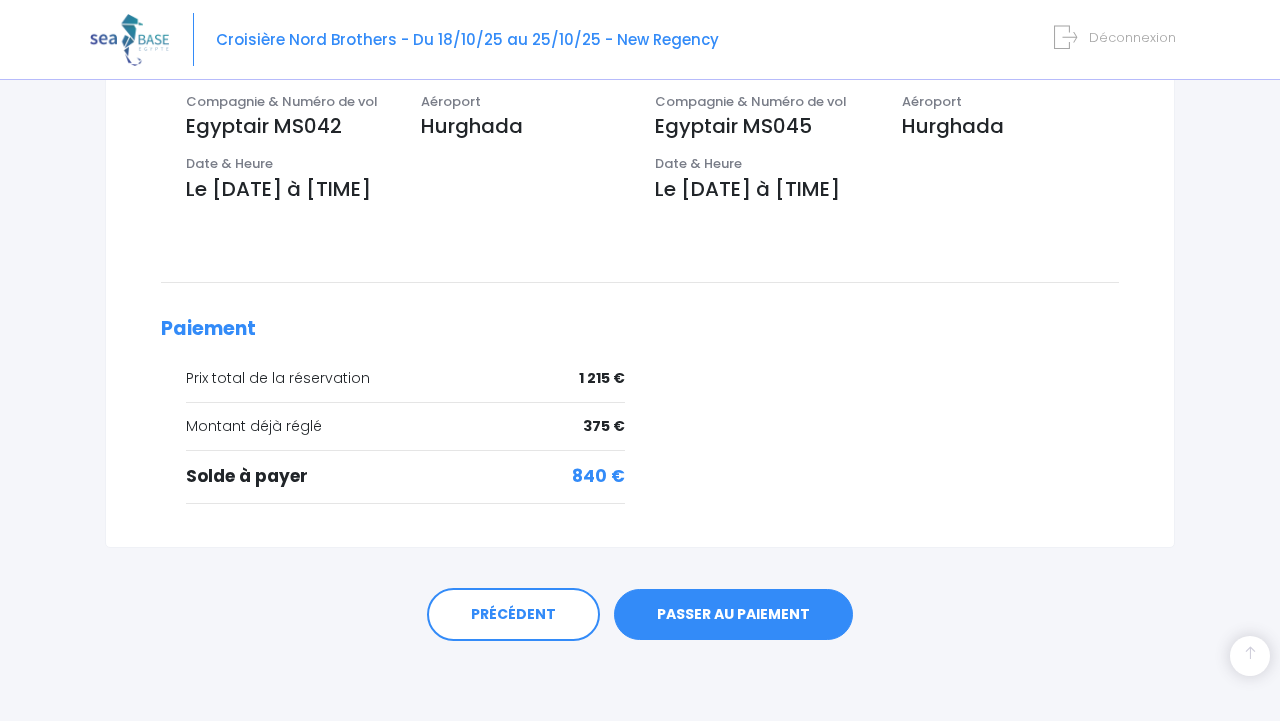 click on "PASSER AU PAIEMENT" at bounding box center (733, 615) 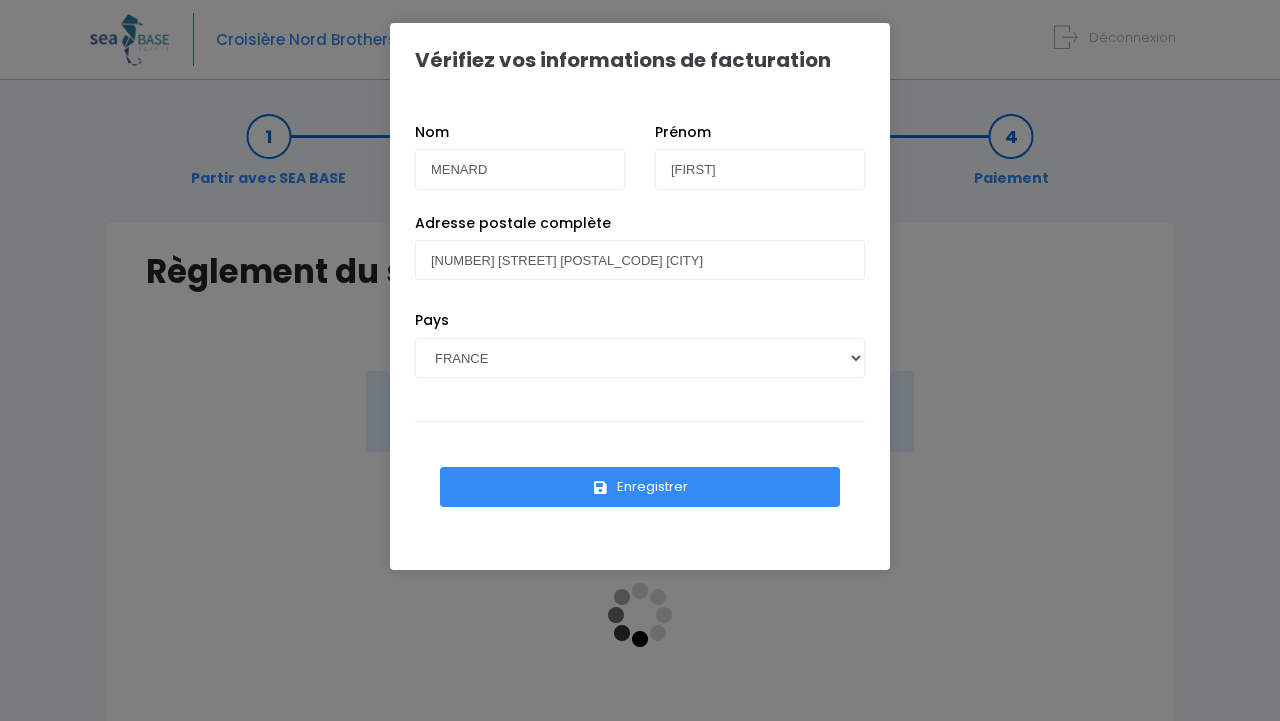 scroll, scrollTop: 0, scrollLeft: 0, axis: both 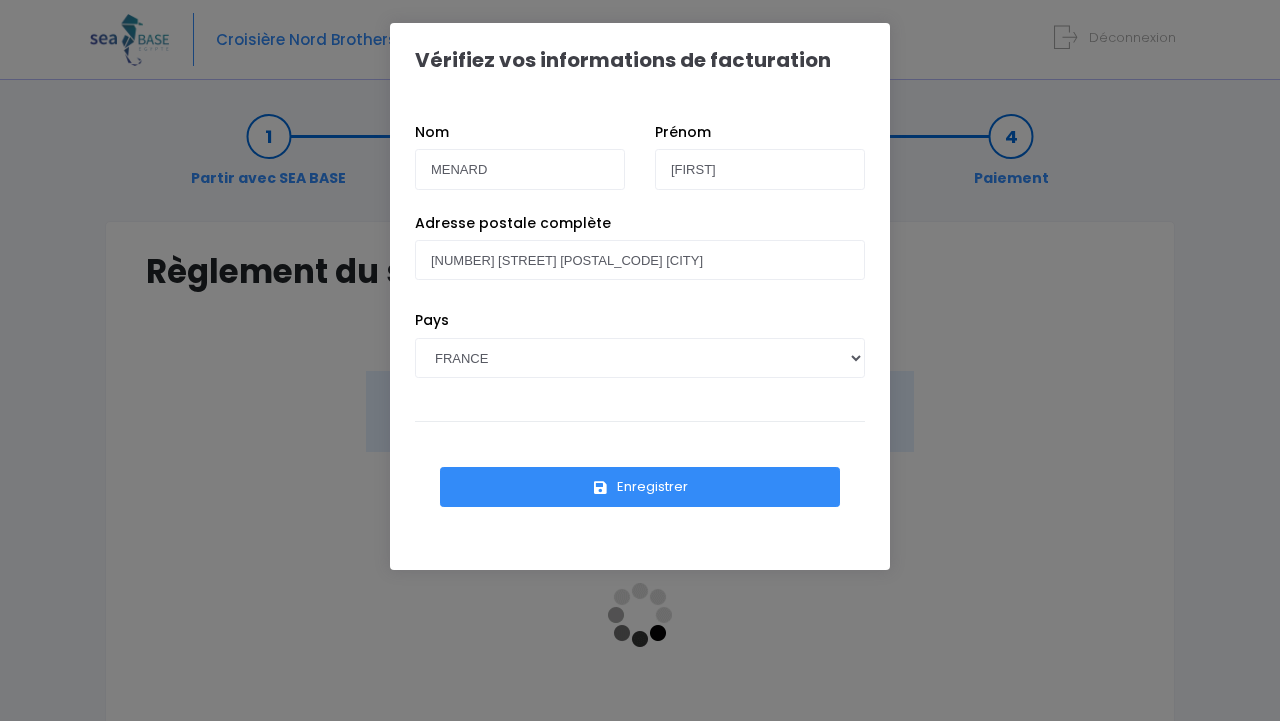 click on "Enregistrer" at bounding box center (640, 487) 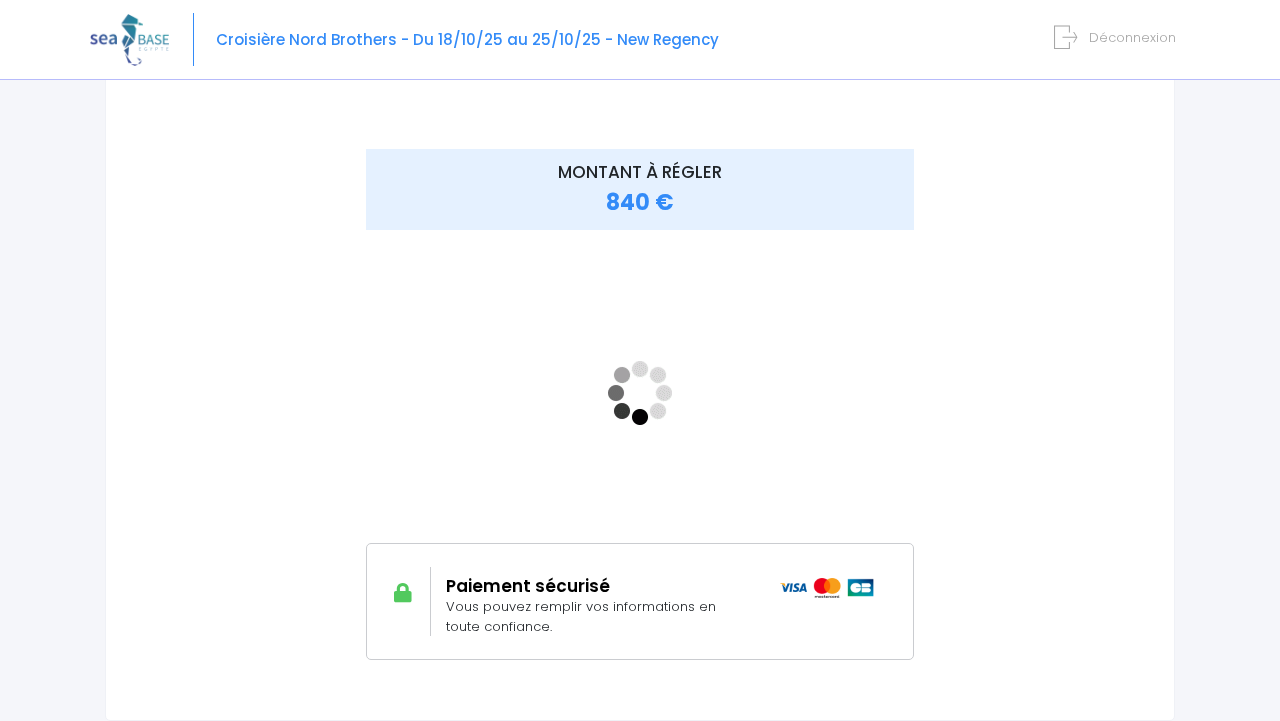 scroll, scrollTop: 229, scrollLeft: 0, axis: vertical 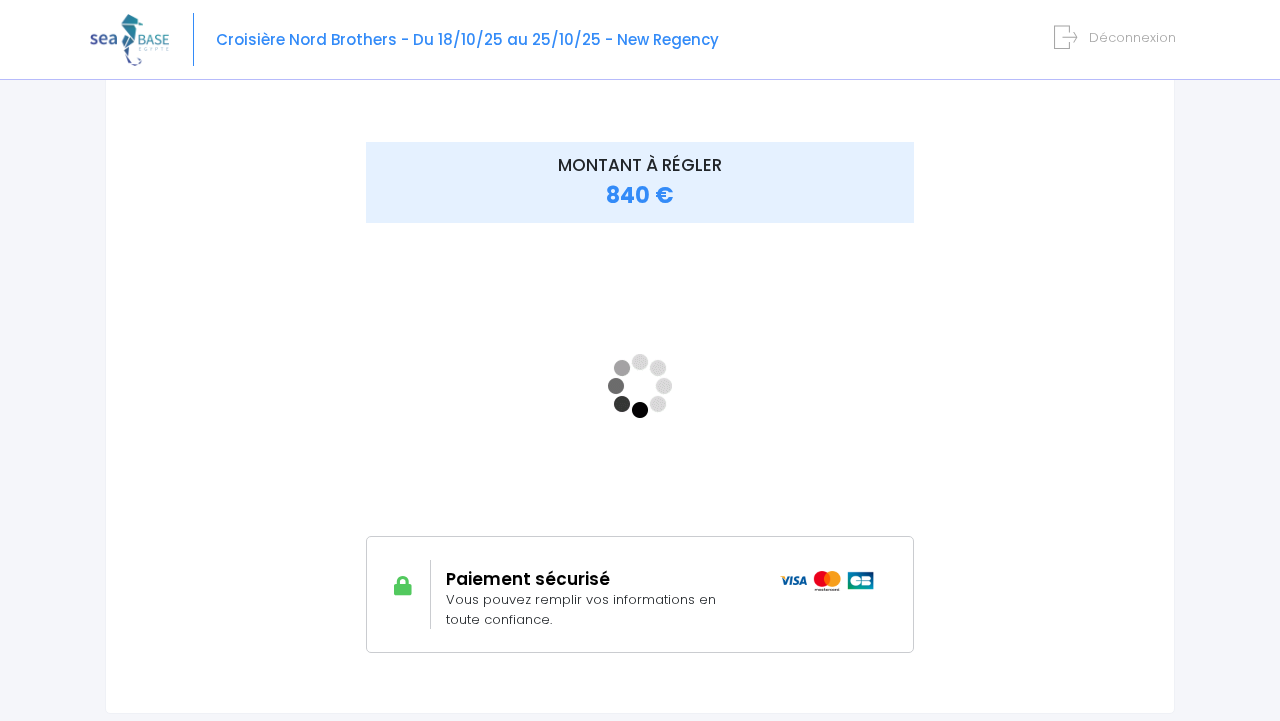click at bounding box center [402, 586] 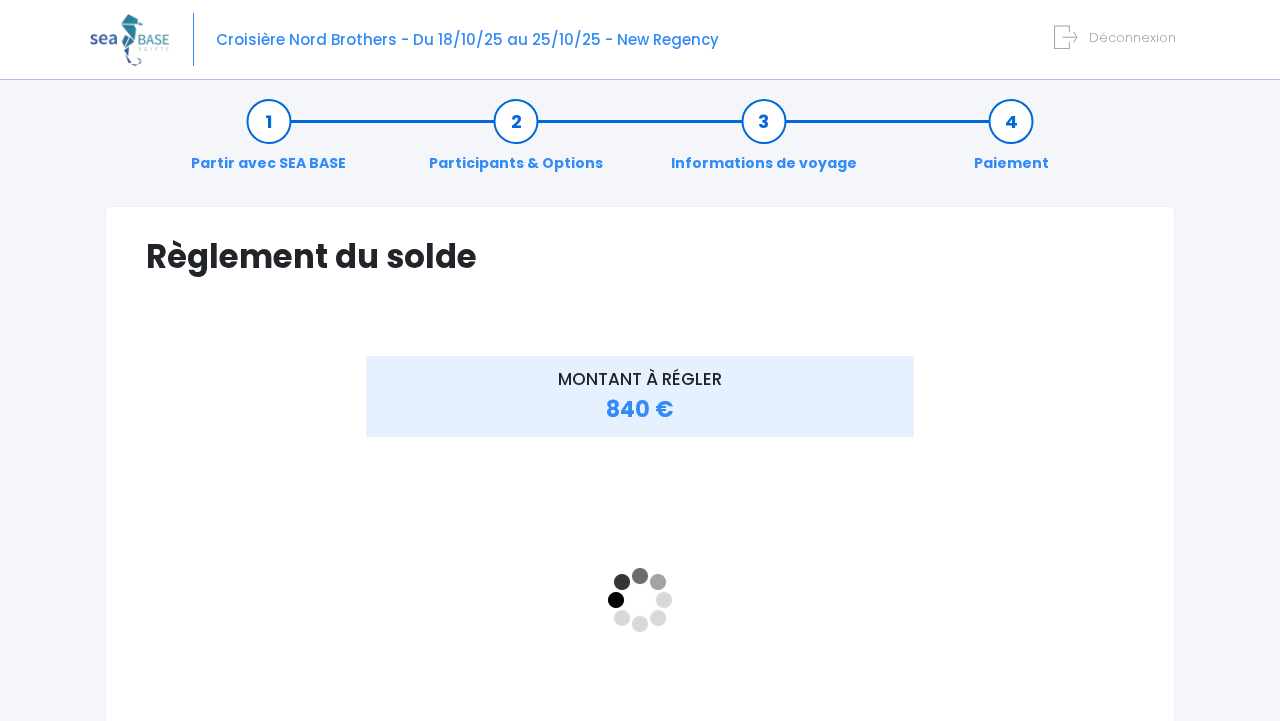 scroll, scrollTop: 12, scrollLeft: 0, axis: vertical 